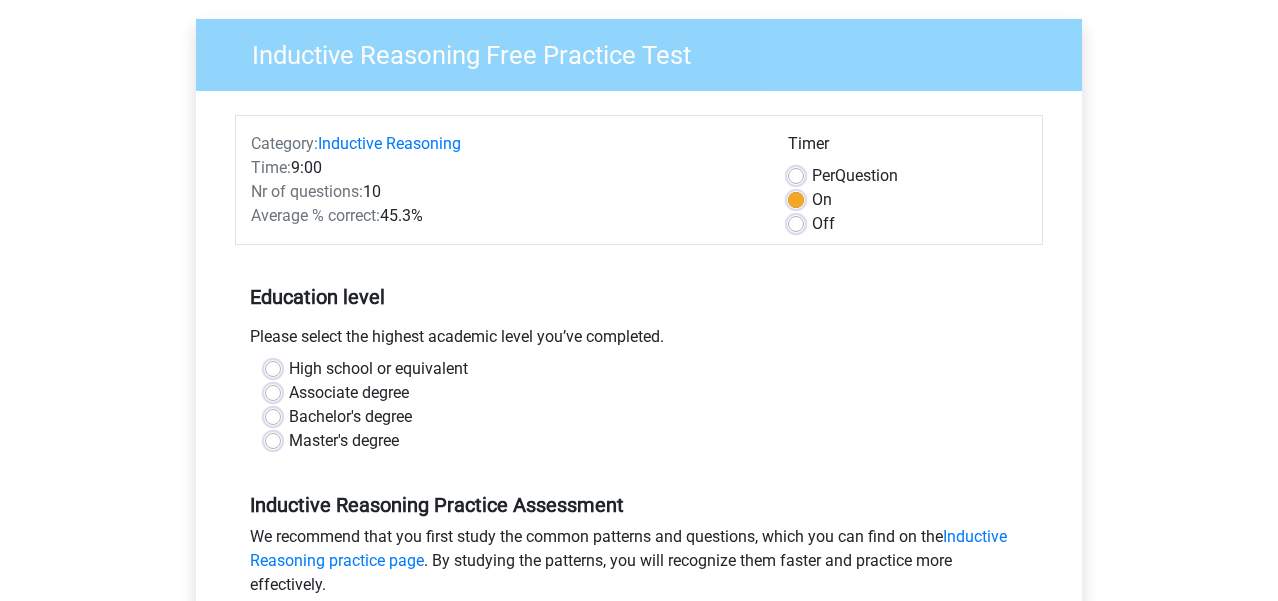 scroll, scrollTop: 150, scrollLeft: 0, axis: vertical 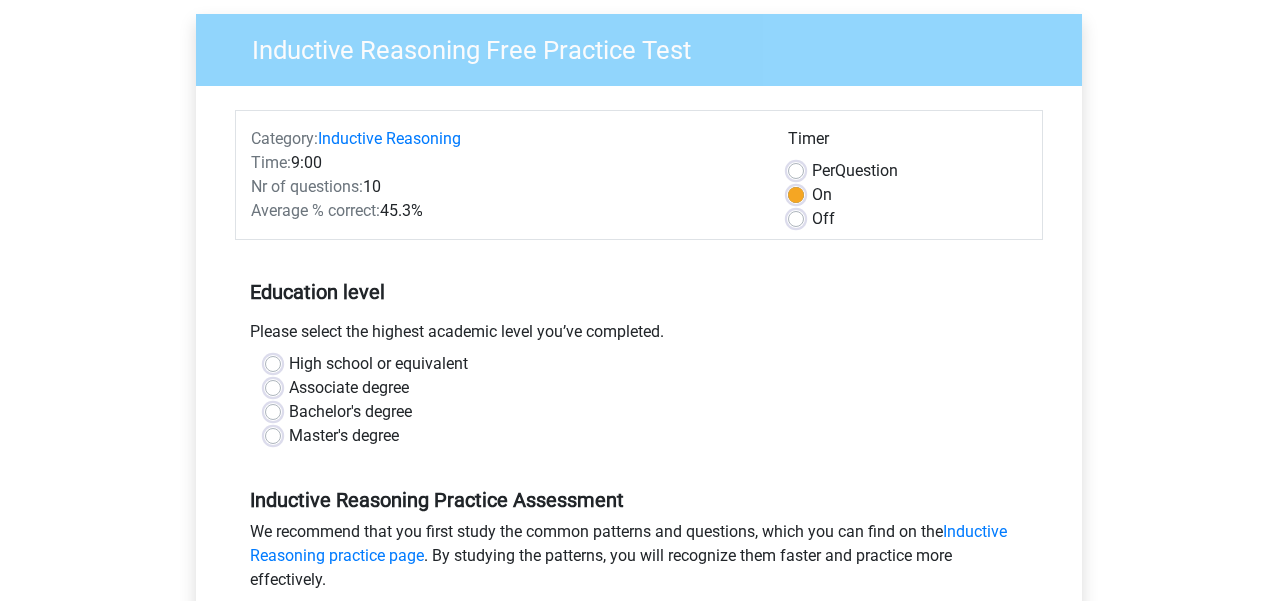 click on "Master's degree" at bounding box center [344, 436] 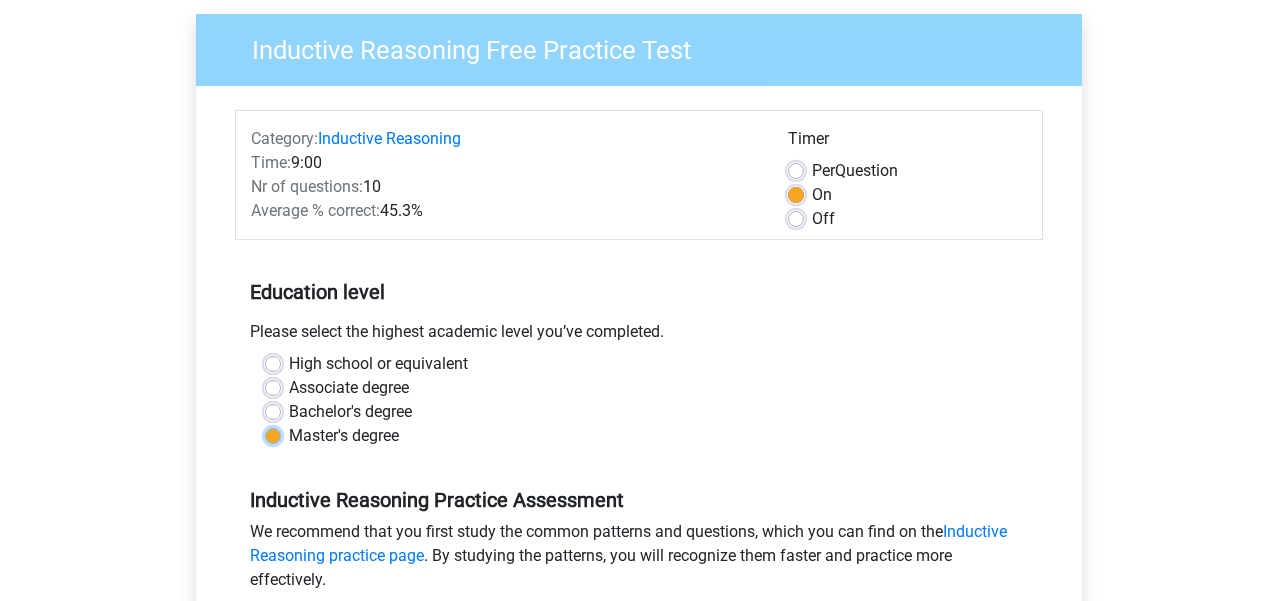 click on "Master's degree" at bounding box center (273, 434) 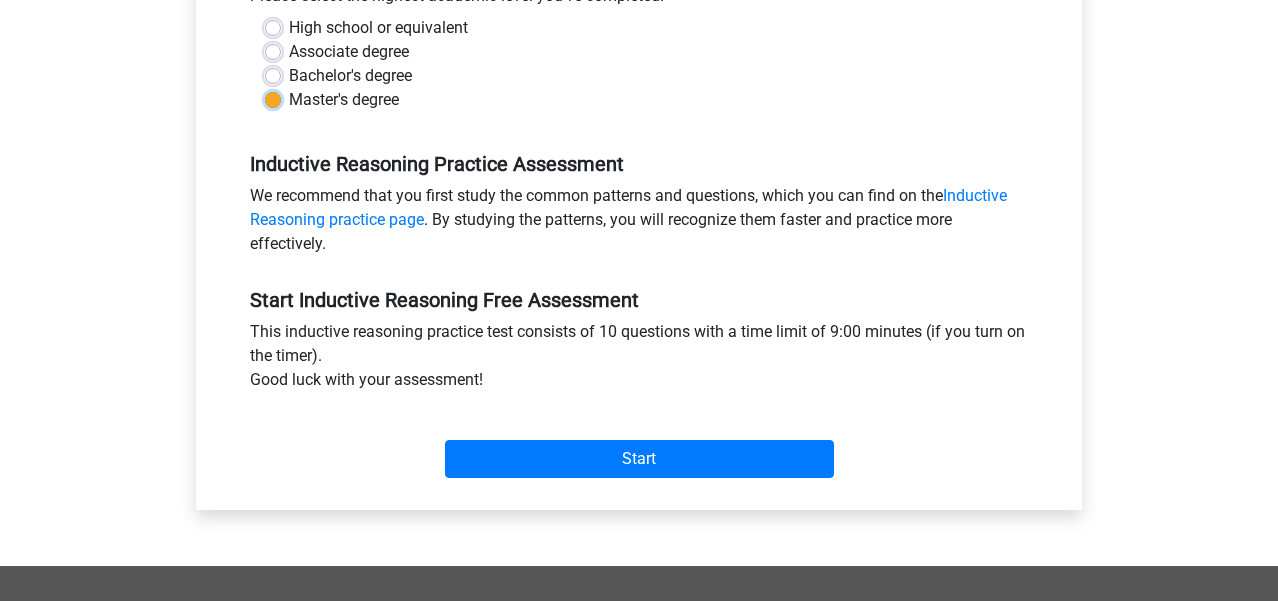 scroll, scrollTop: 497, scrollLeft: 0, axis: vertical 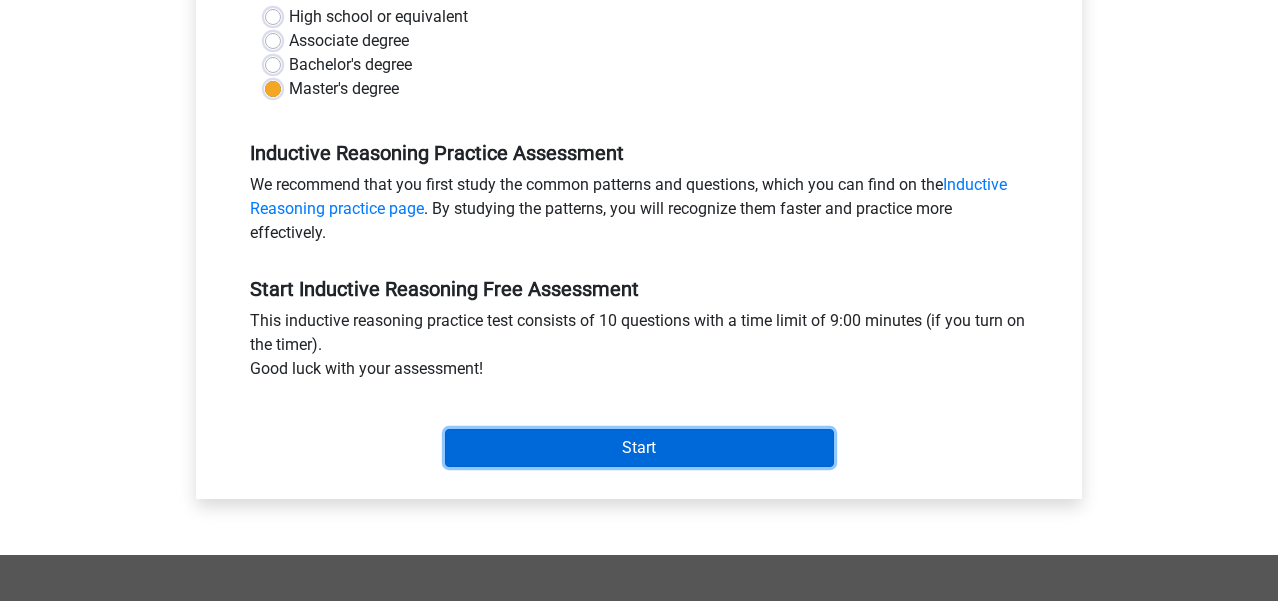 click on "Start" at bounding box center [639, 448] 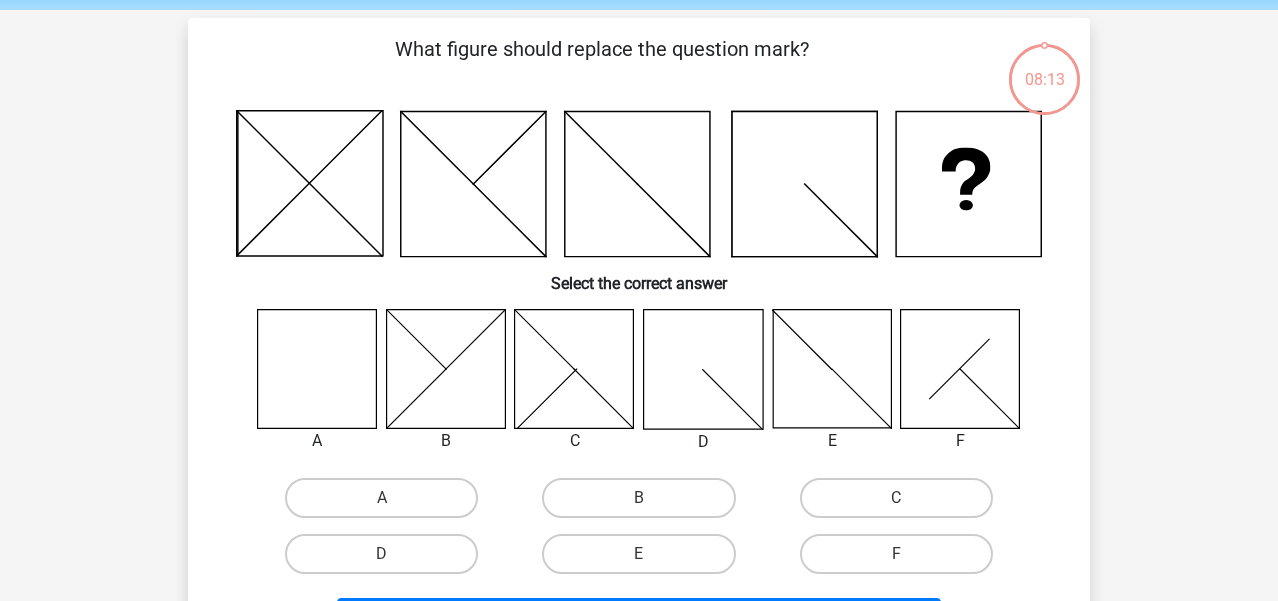 scroll, scrollTop: 76, scrollLeft: 0, axis: vertical 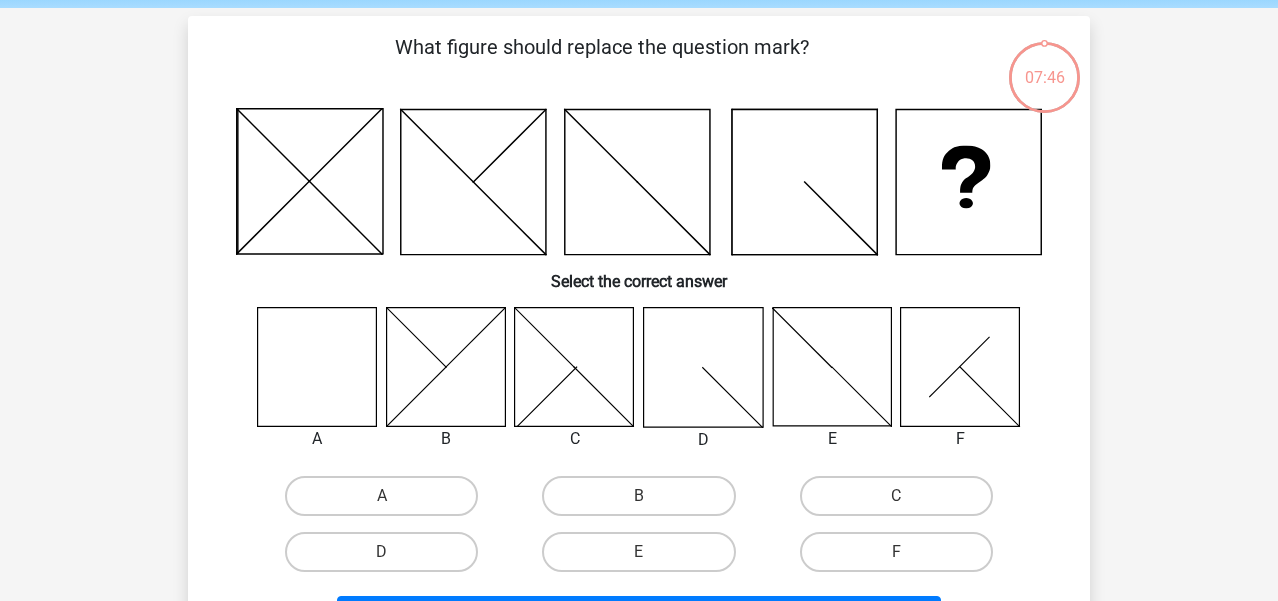 click 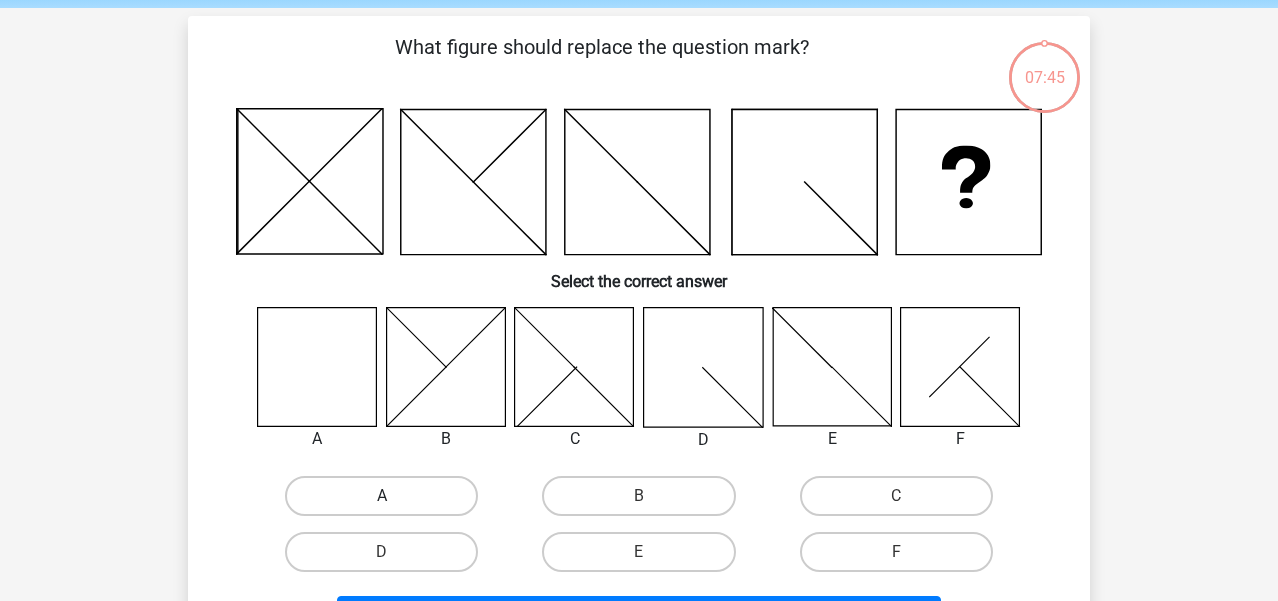 click on "A" at bounding box center [381, 496] 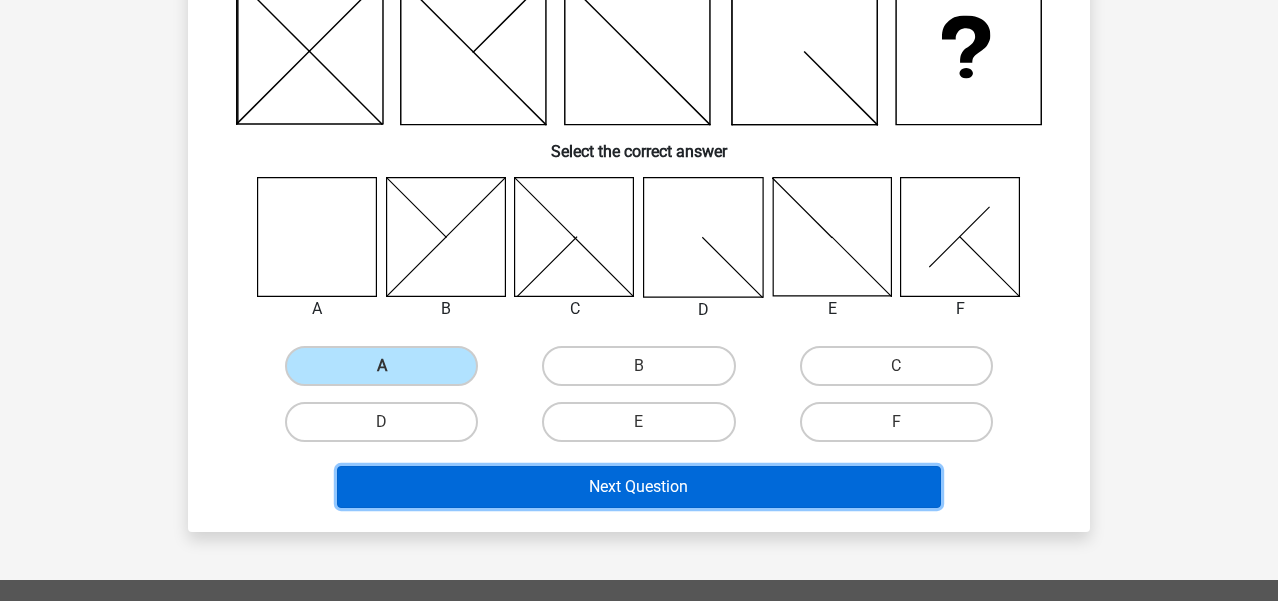click on "Next Question" at bounding box center (639, 487) 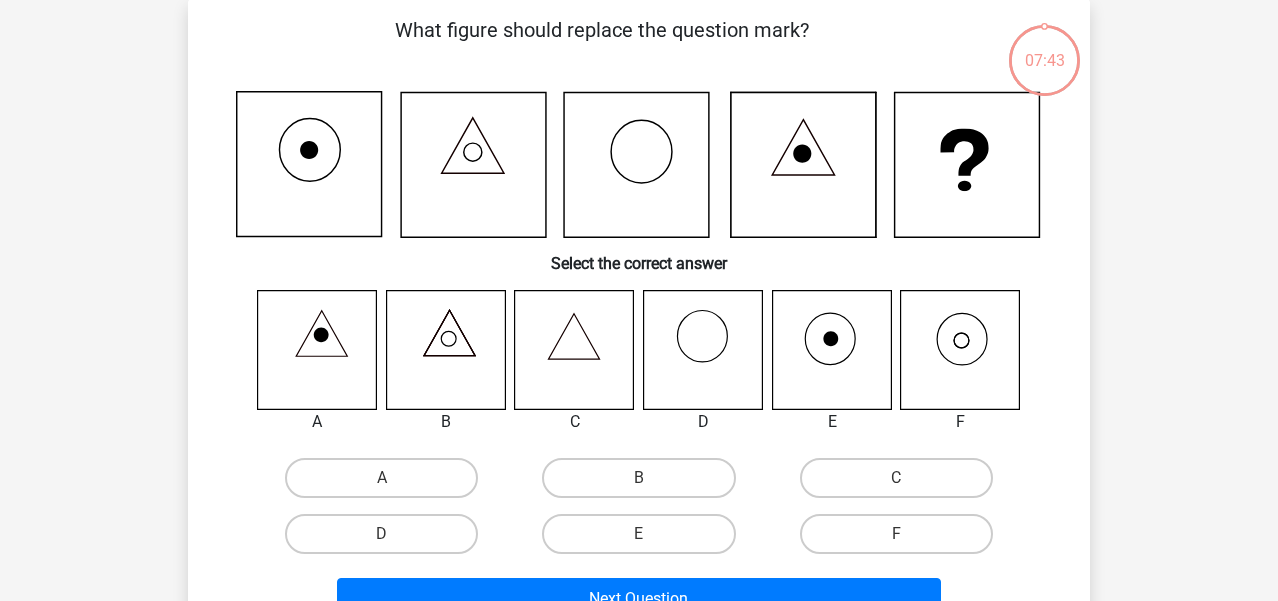 scroll, scrollTop: 92, scrollLeft: 0, axis: vertical 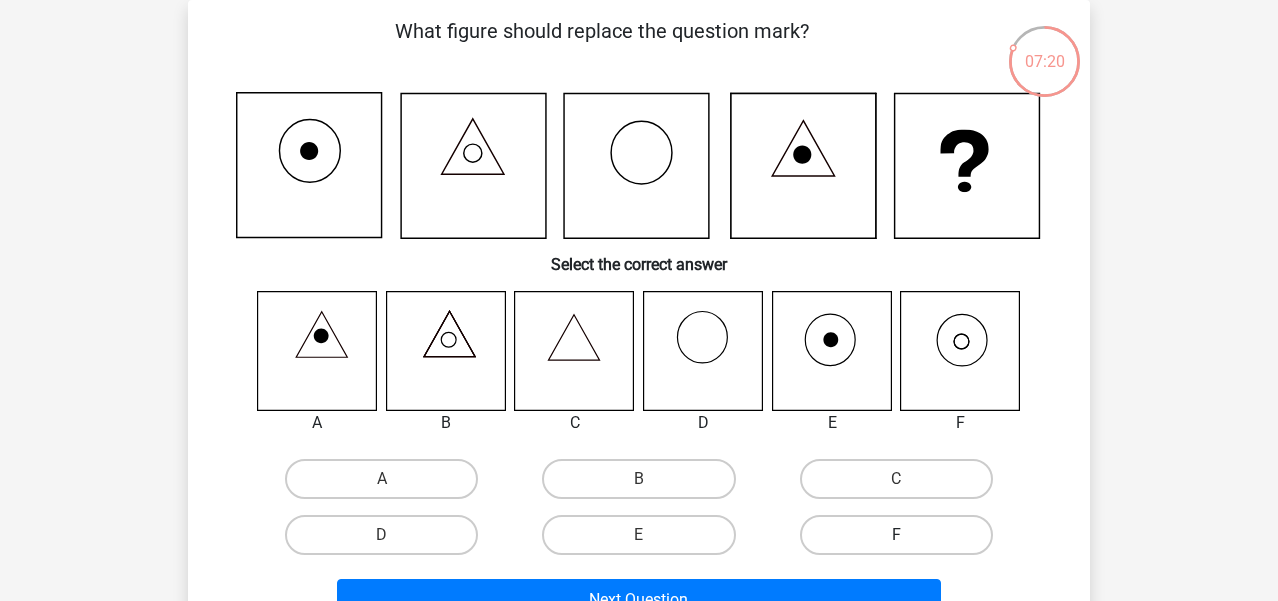 click on "F" at bounding box center [896, 535] 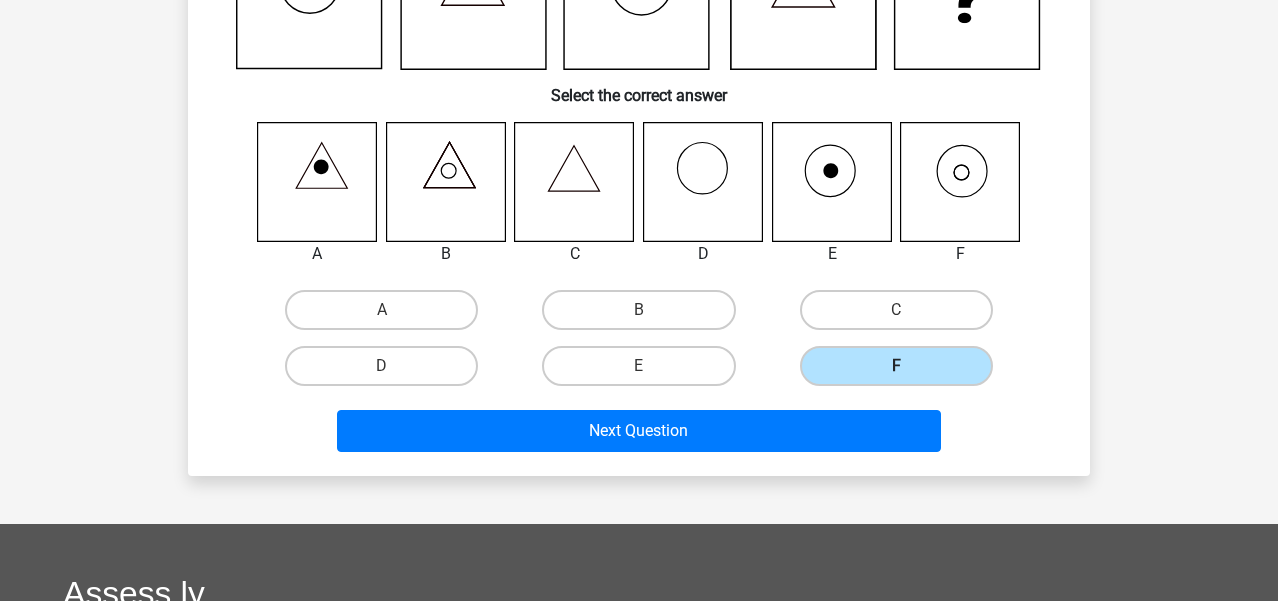 scroll, scrollTop: 259, scrollLeft: 0, axis: vertical 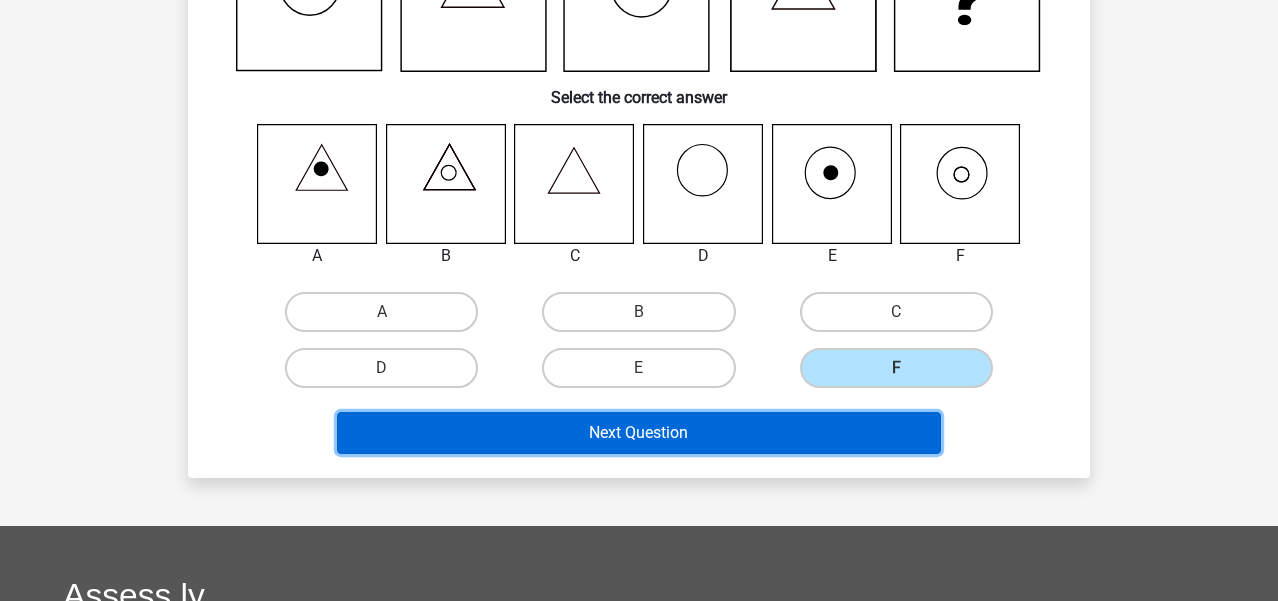 click on "Next Question" at bounding box center [639, 433] 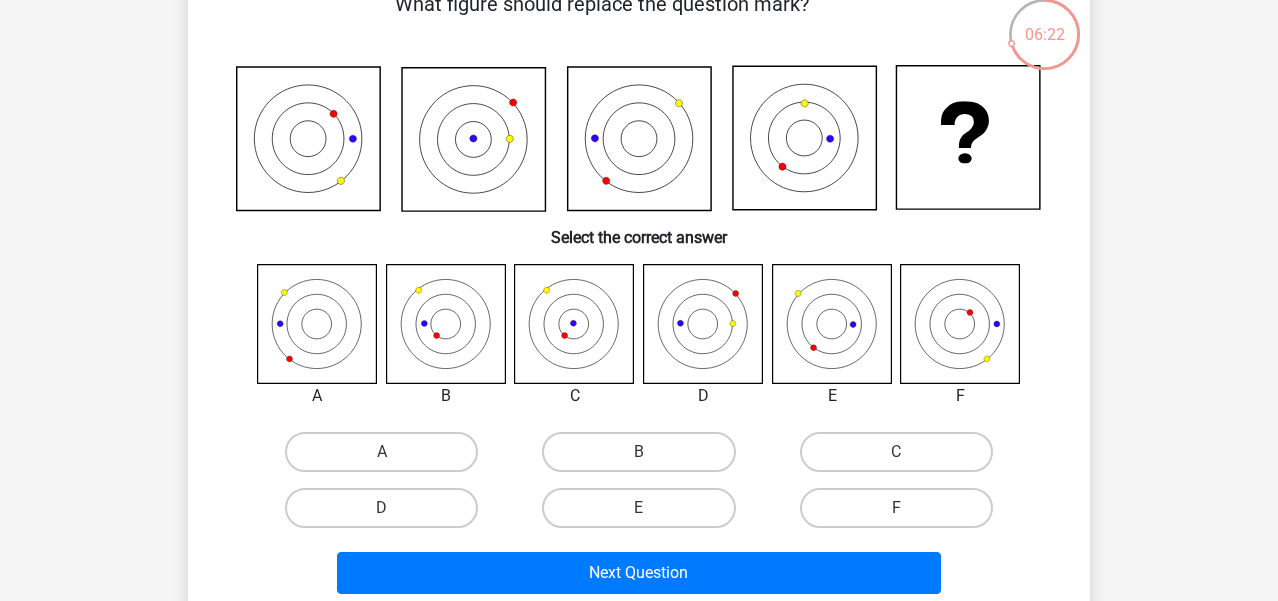 scroll, scrollTop: 118, scrollLeft: 0, axis: vertical 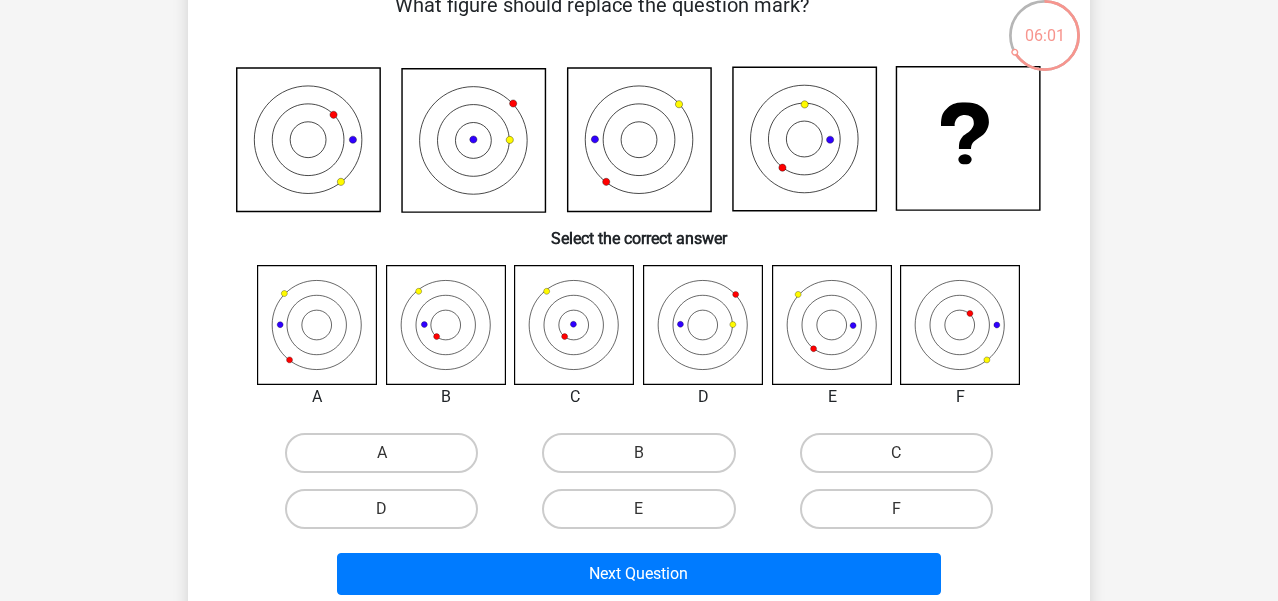 click 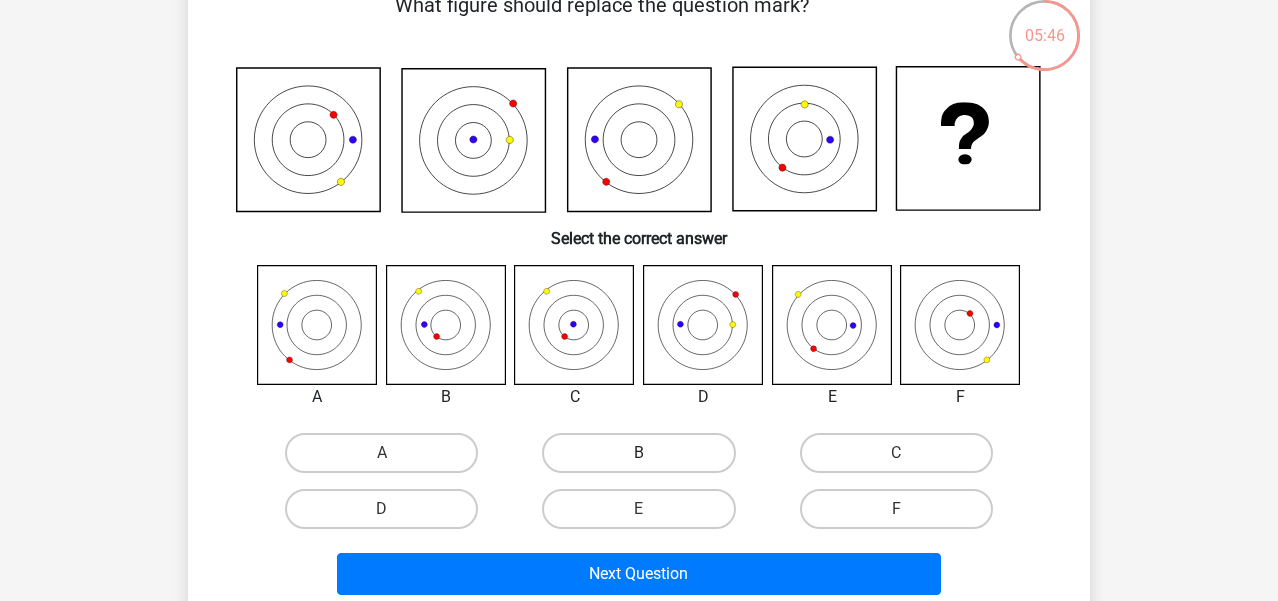 click on "B" at bounding box center [638, 453] 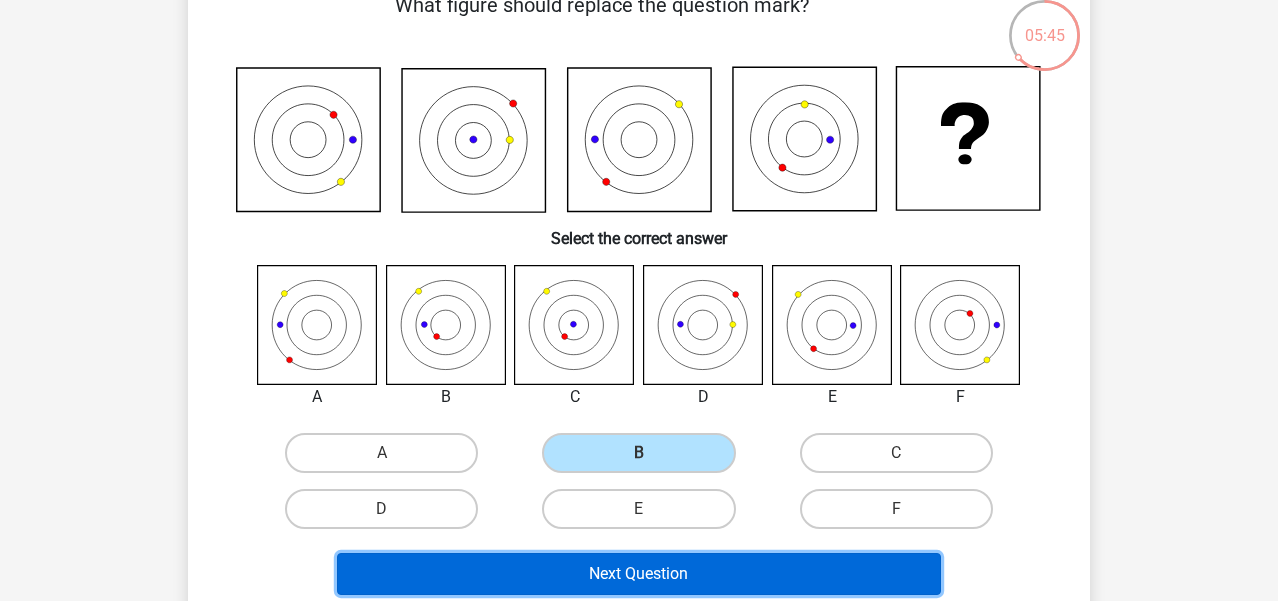 click on "Next Question" at bounding box center [639, 574] 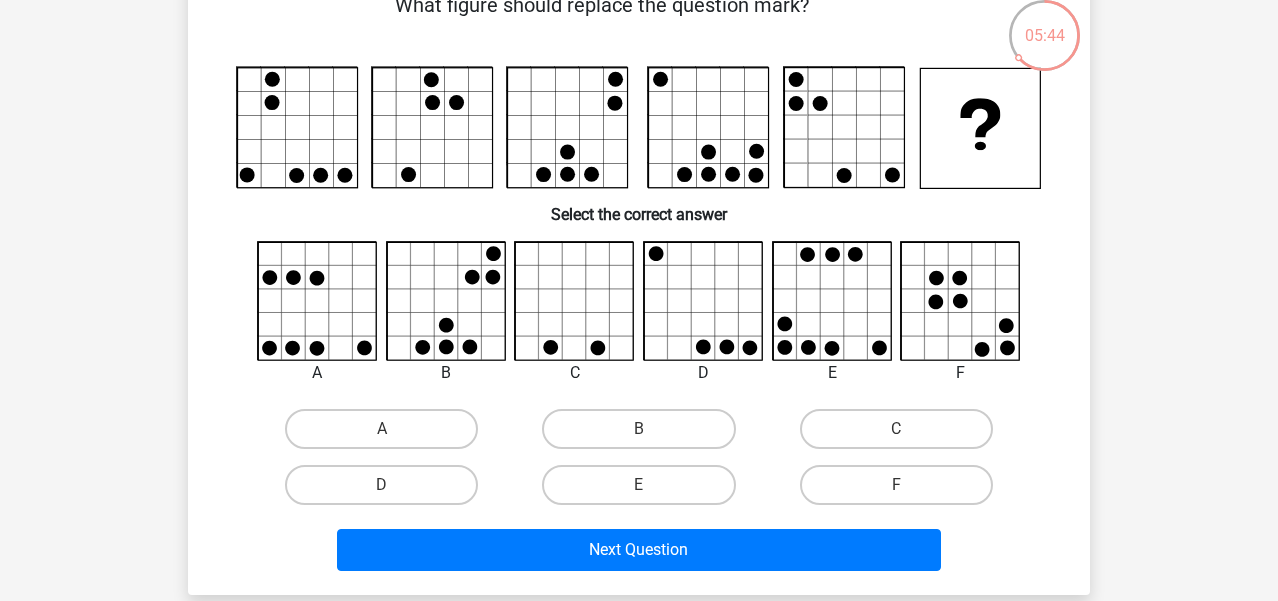 scroll, scrollTop: 92, scrollLeft: 0, axis: vertical 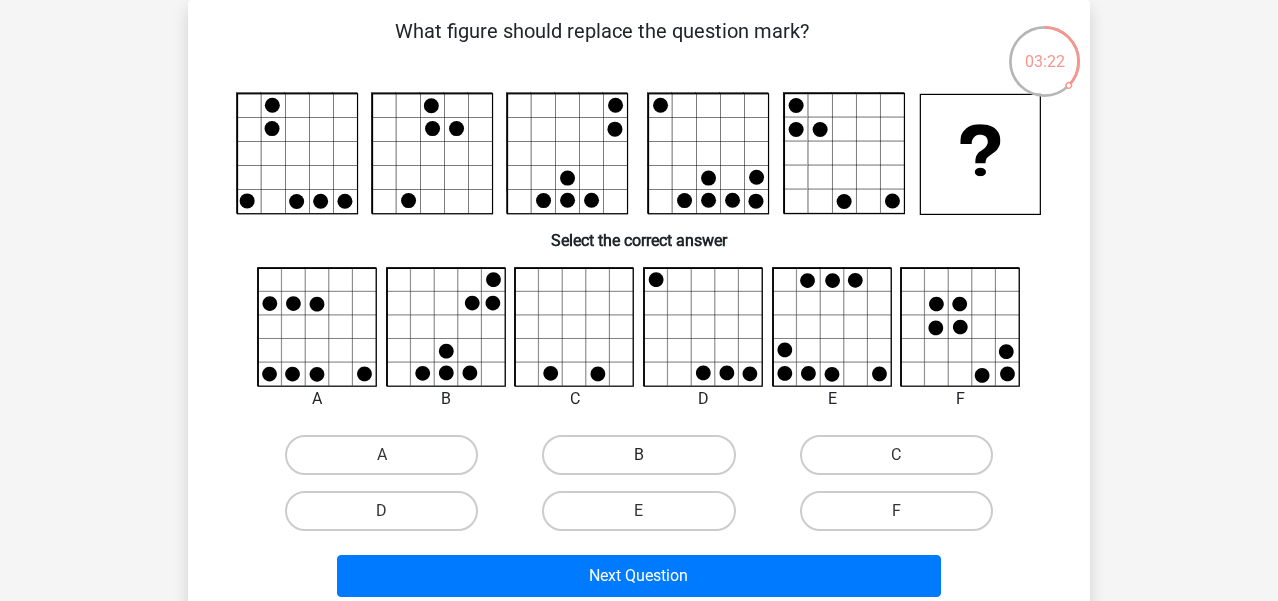 click on "B" at bounding box center [638, 455] 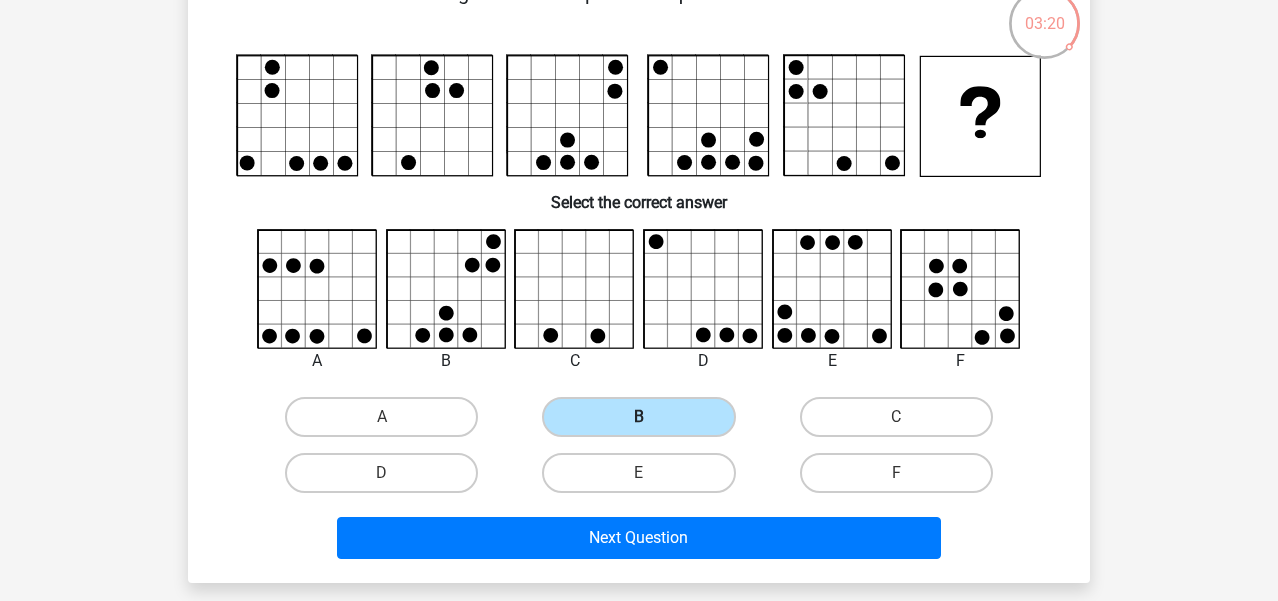 scroll, scrollTop: 129, scrollLeft: 0, axis: vertical 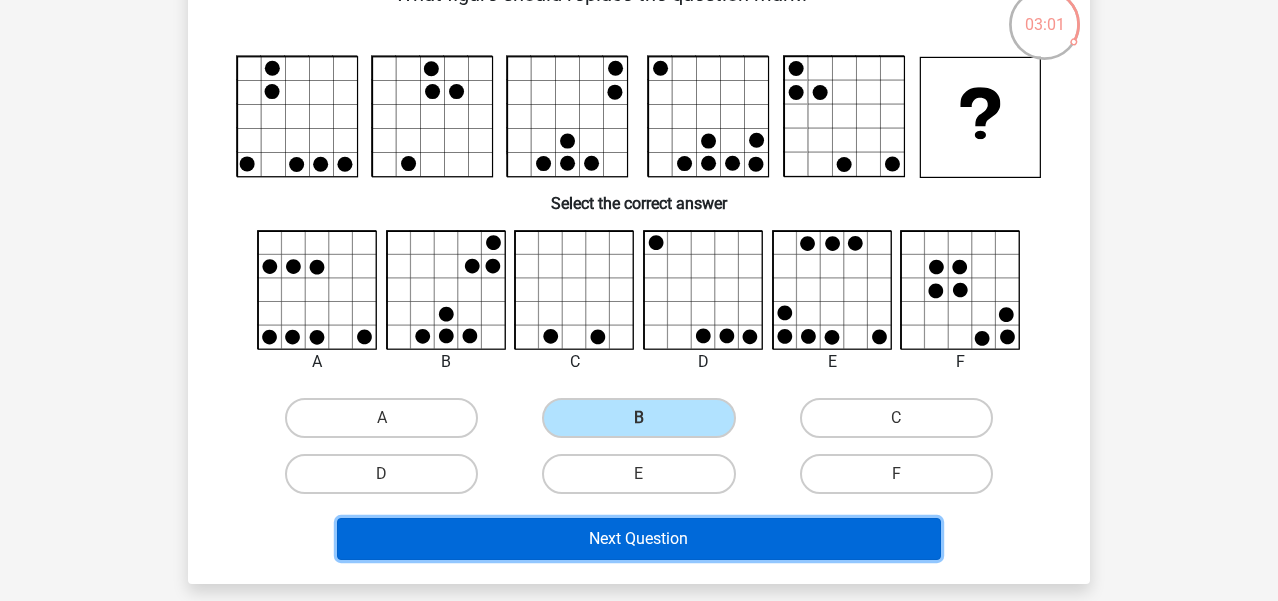 click on "Next Question" at bounding box center [639, 539] 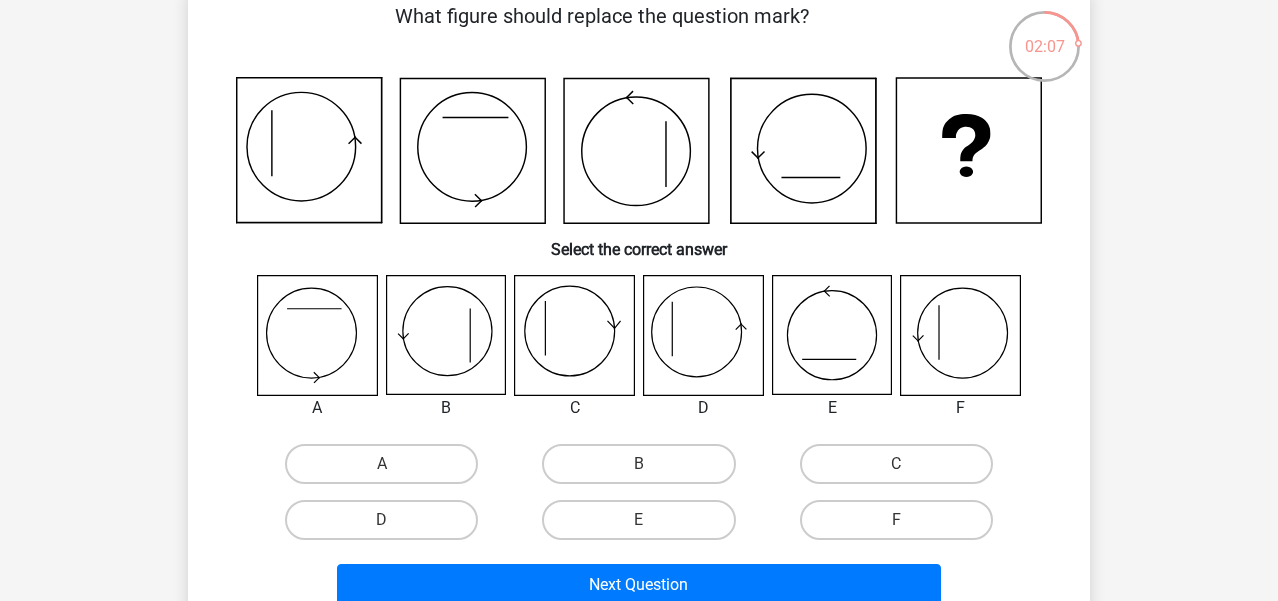 scroll, scrollTop: 101, scrollLeft: 0, axis: vertical 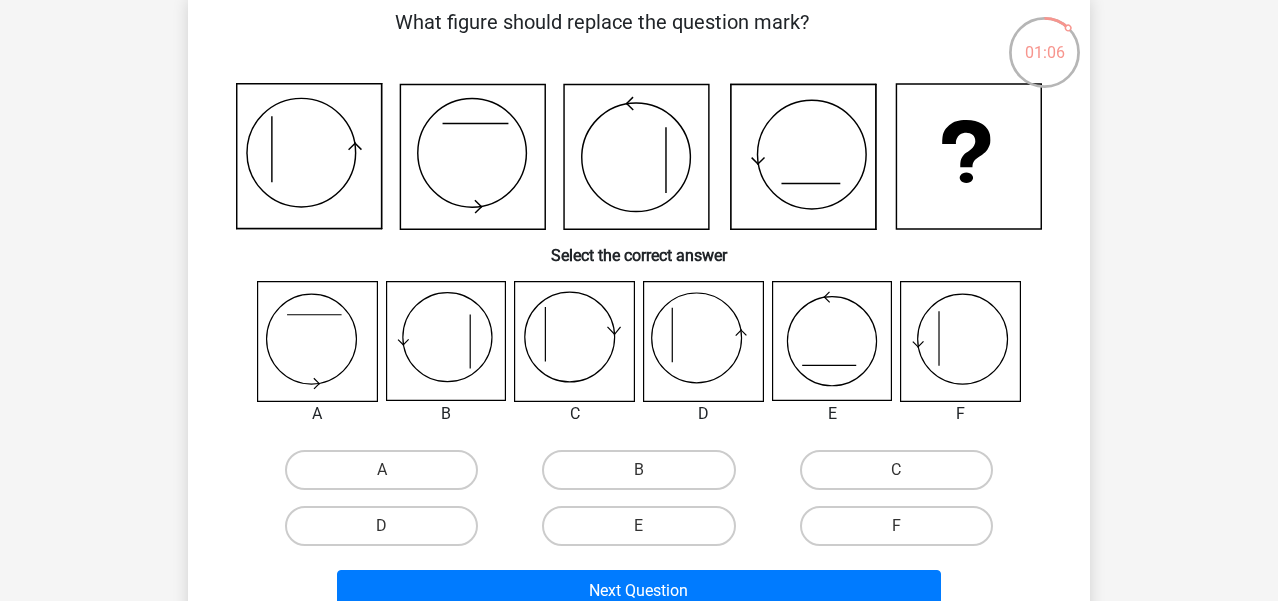 click 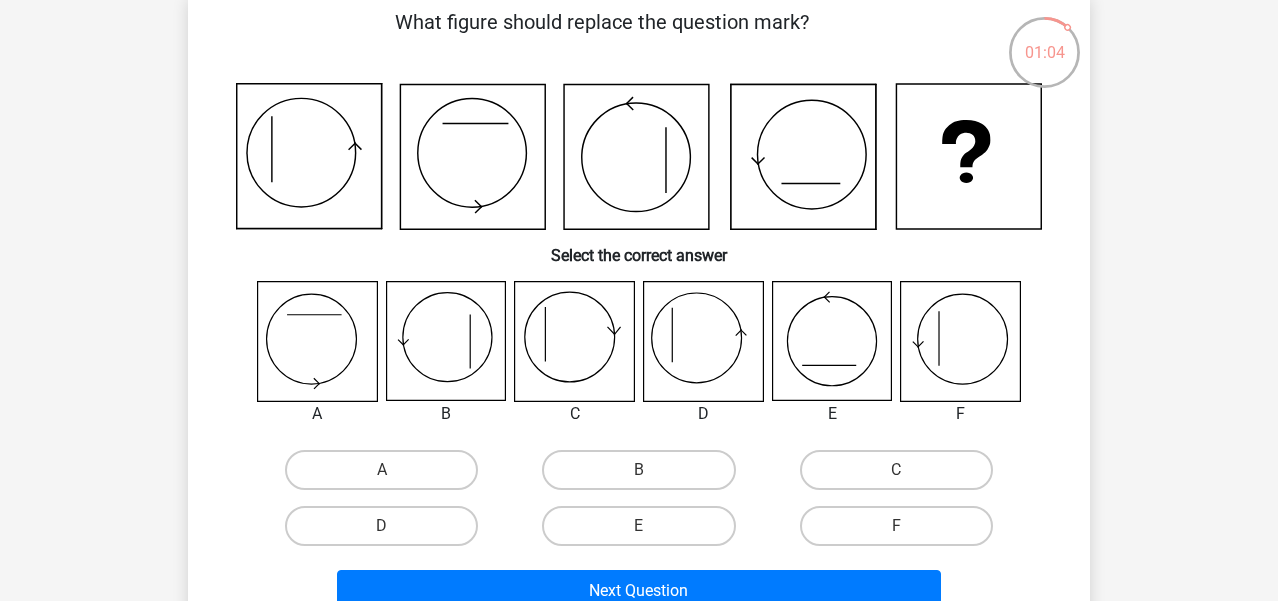 click on "D" at bounding box center [388, 532] 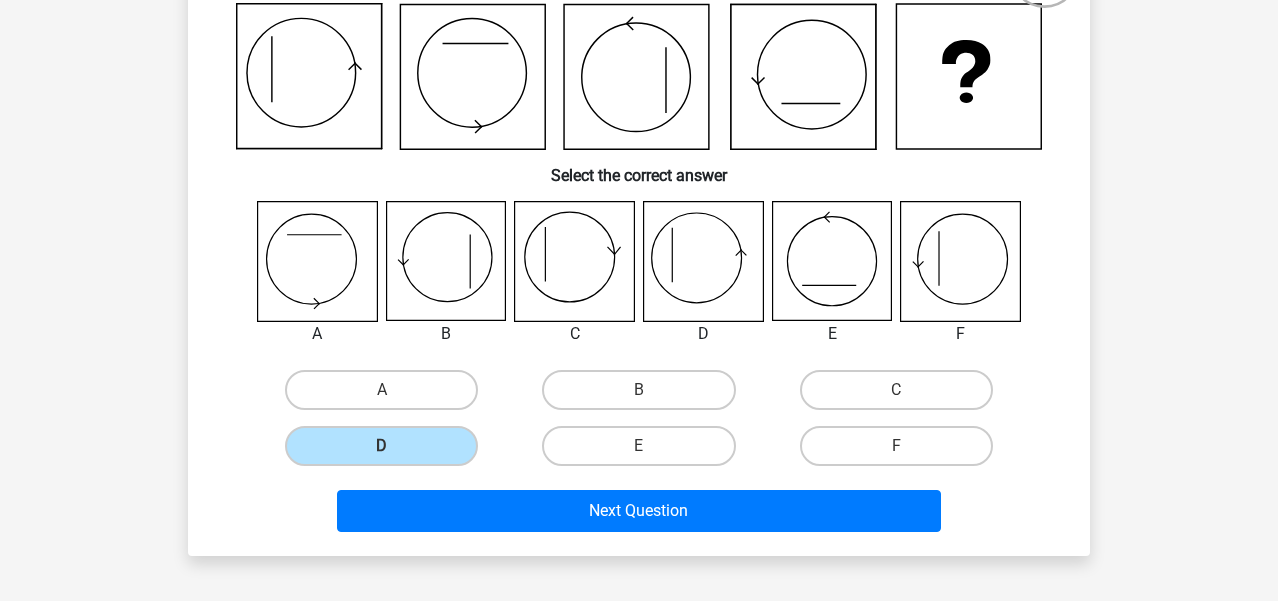 scroll, scrollTop: 187, scrollLeft: 0, axis: vertical 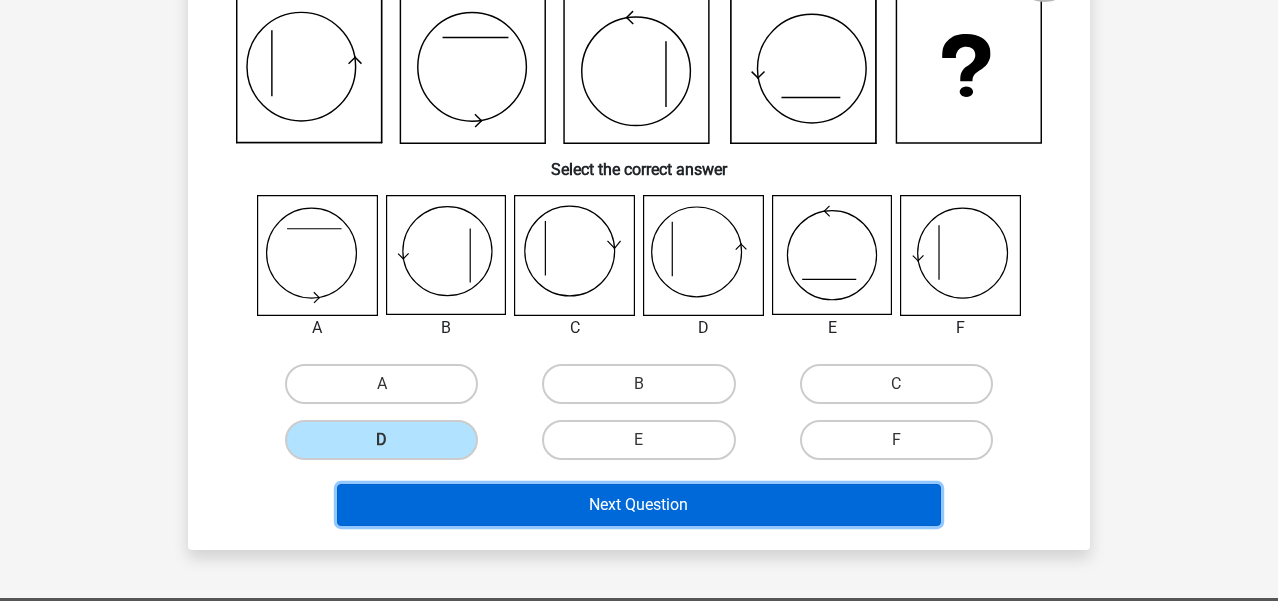 click on "Next Question" at bounding box center (639, 505) 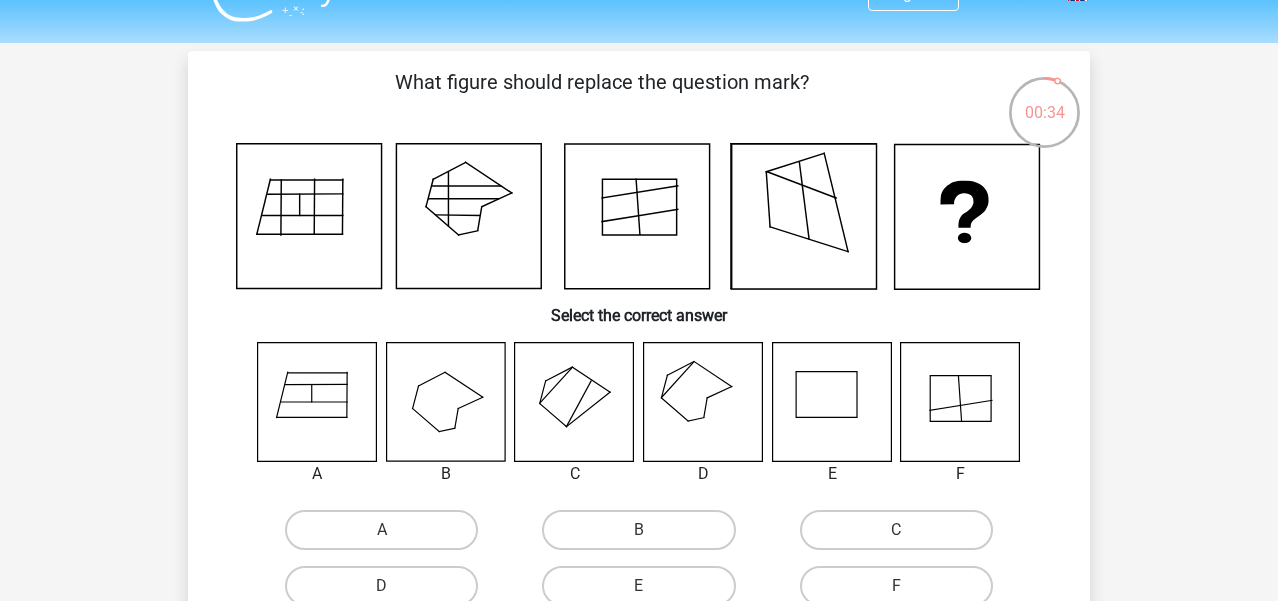 scroll, scrollTop: 46, scrollLeft: 0, axis: vertical 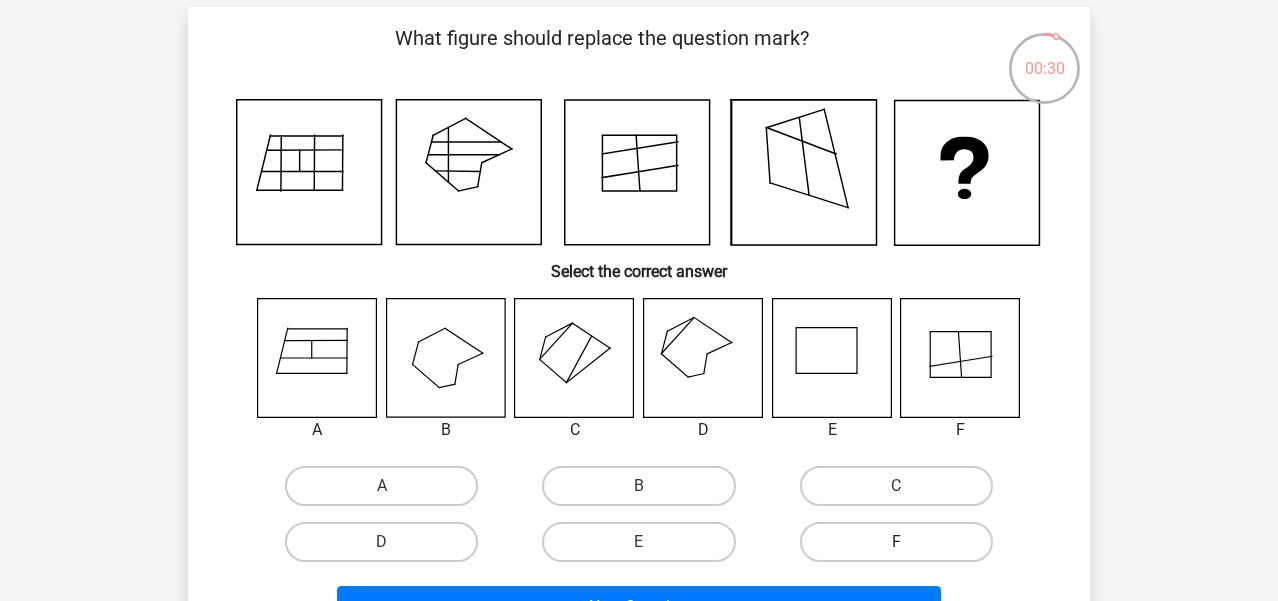 click on "F" at bounding box center (896, 542) 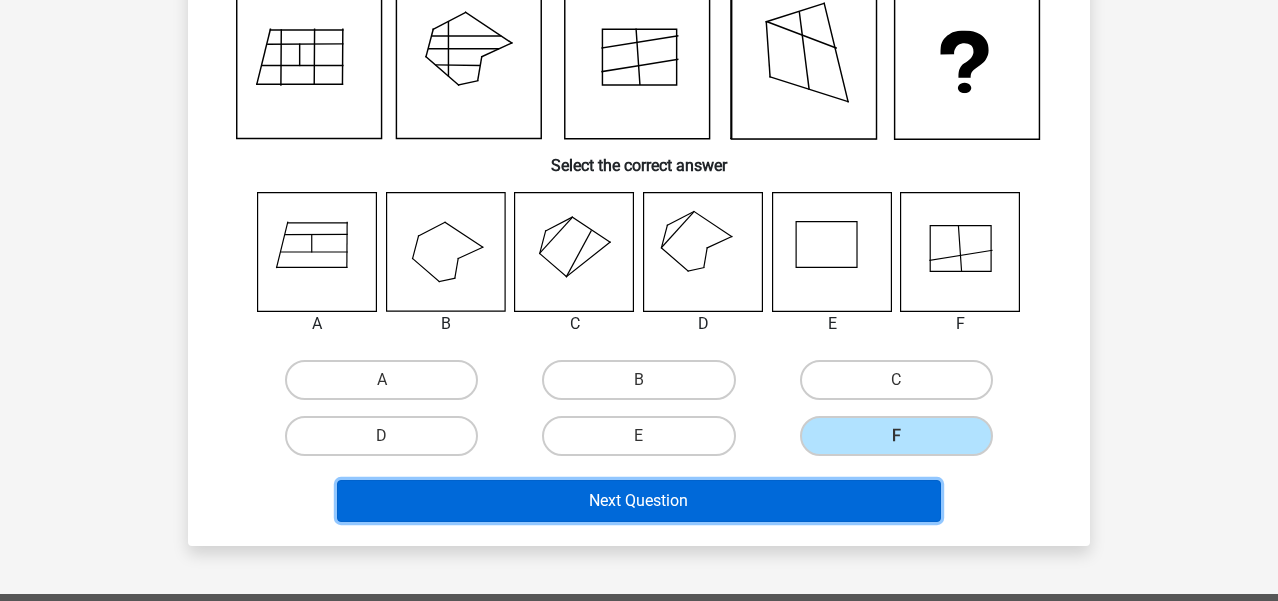 click on "Next Question" at bounding box center (639, 501) 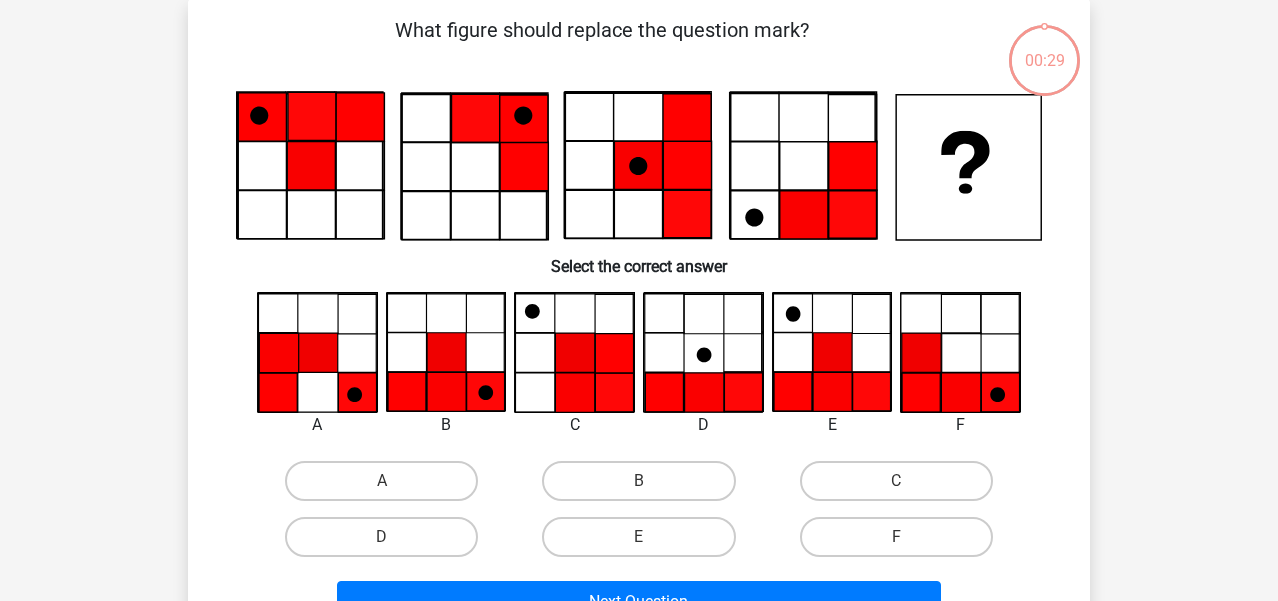scroll, scrollTop: 92, scrollLeft: 0, axis: vertical 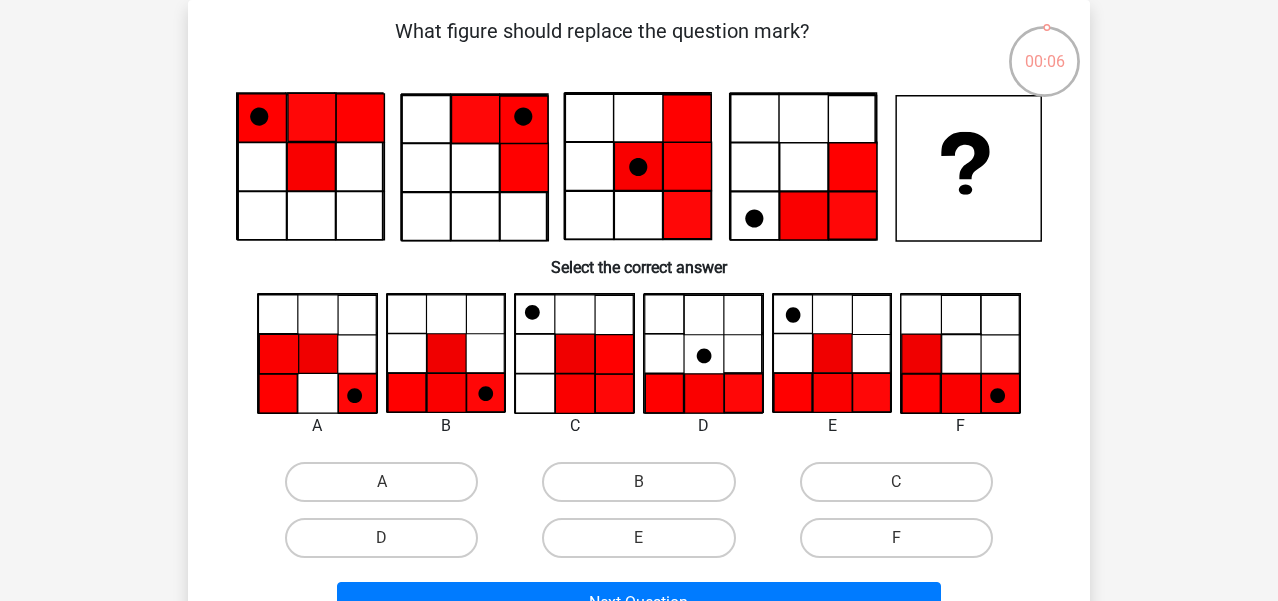 click 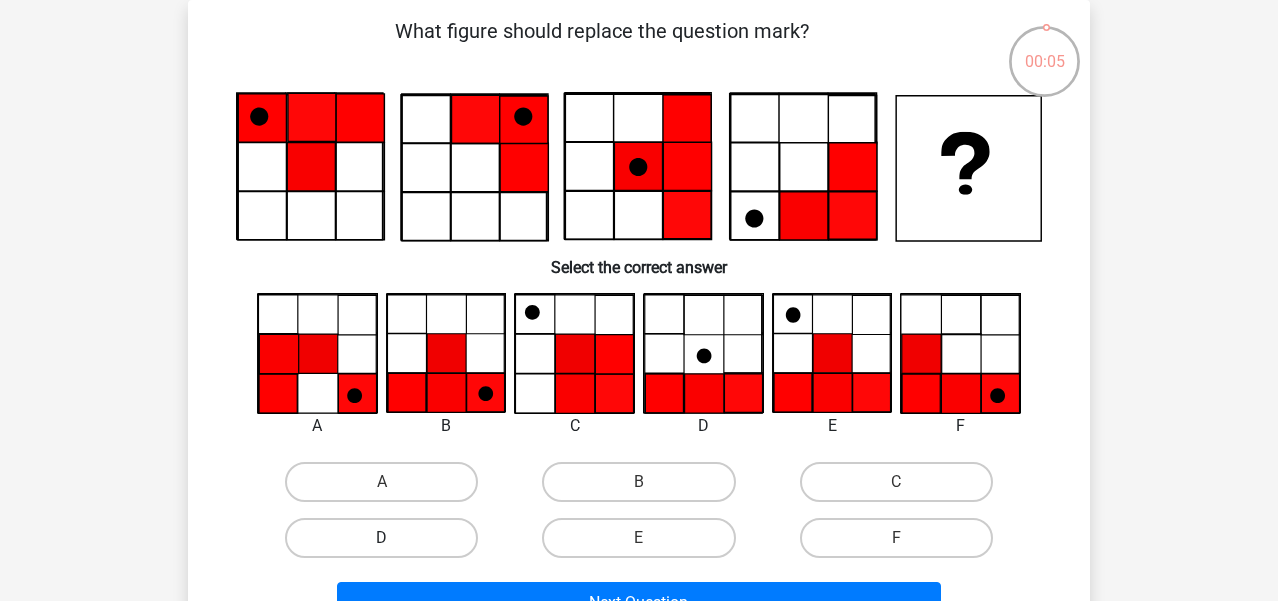 click on "D" at bounding box center [381, 538] 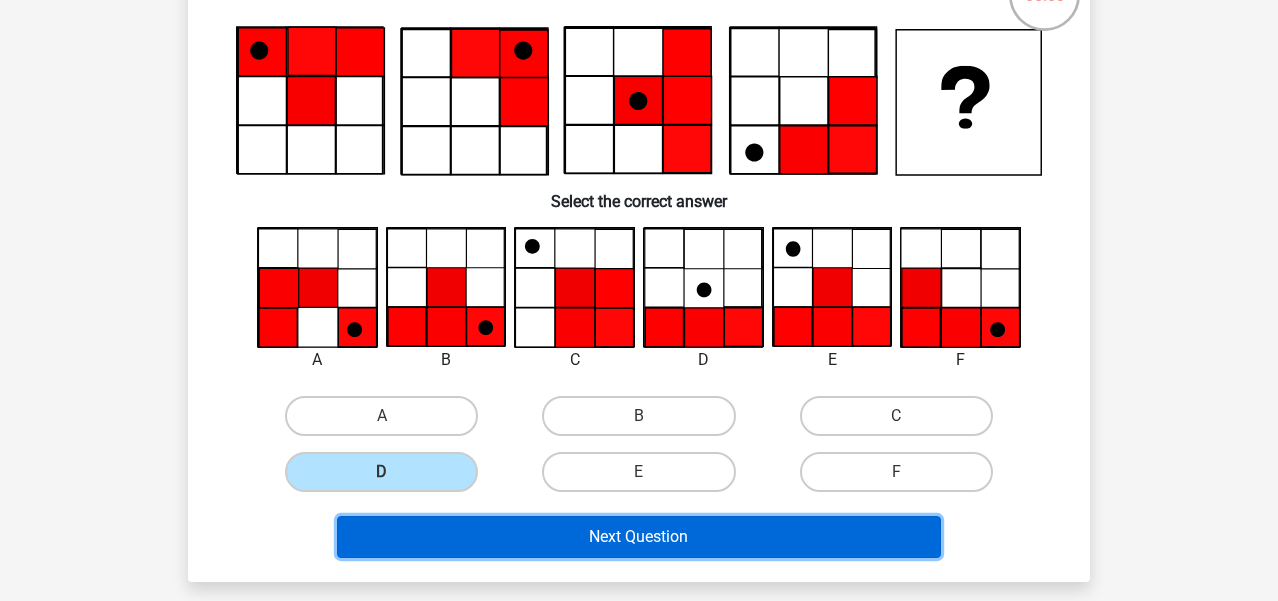 click on "Next Question" at bounding box center (639, 537) 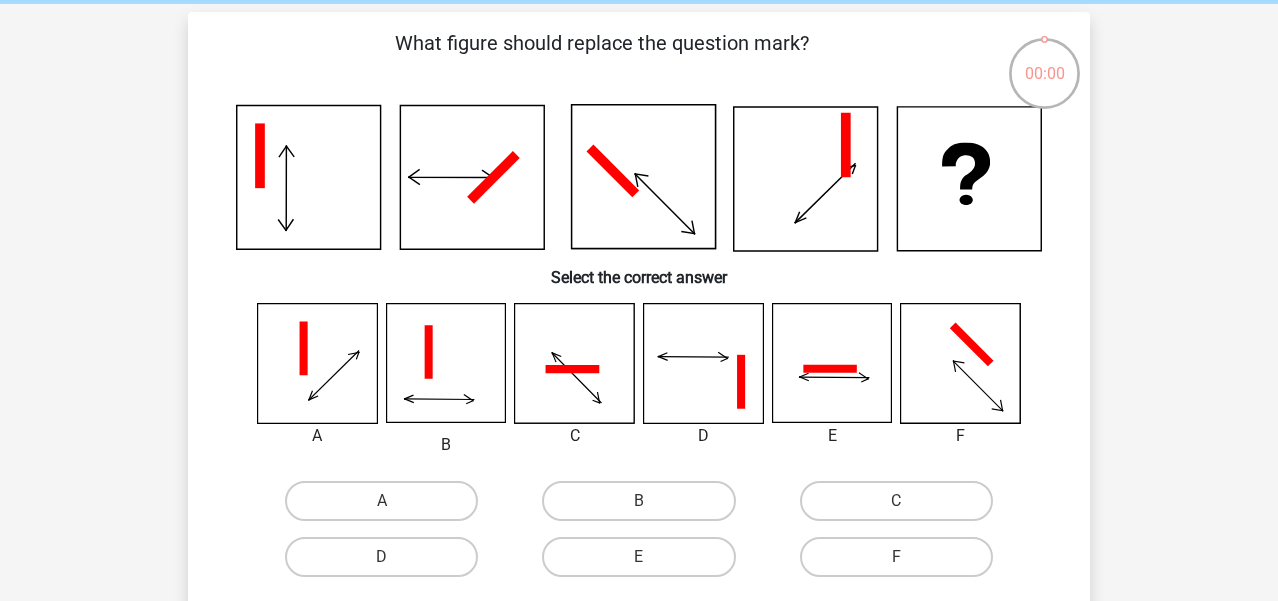 scroll, scrollTop: 74, scrollLeft: 0, axis: vertical 